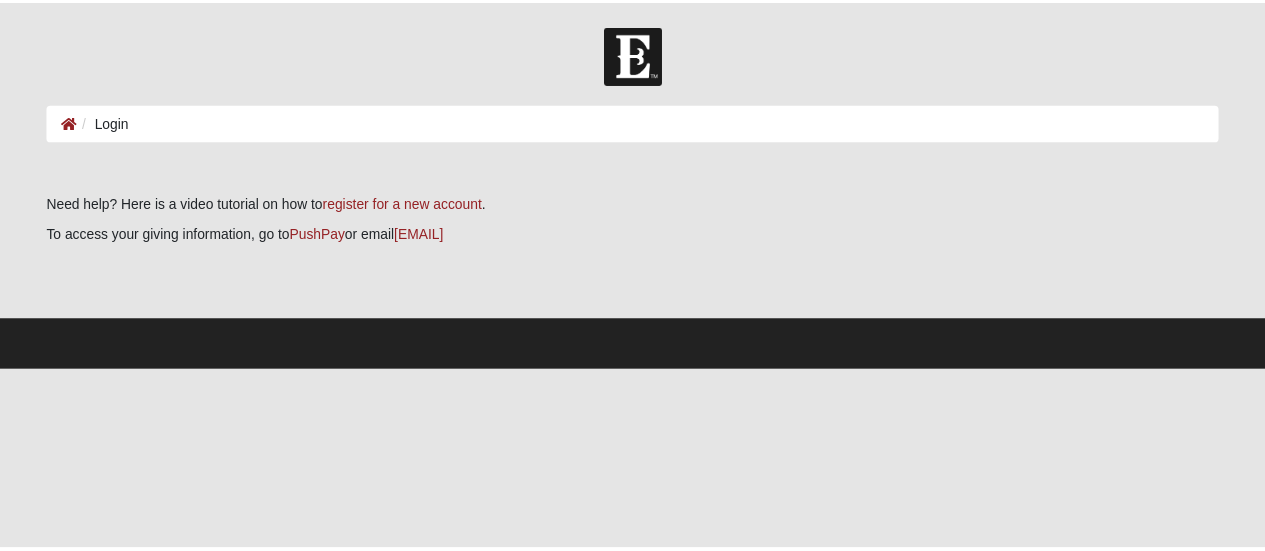 scroll, scrollTop: 0, scrollLeft: 0, axis: both 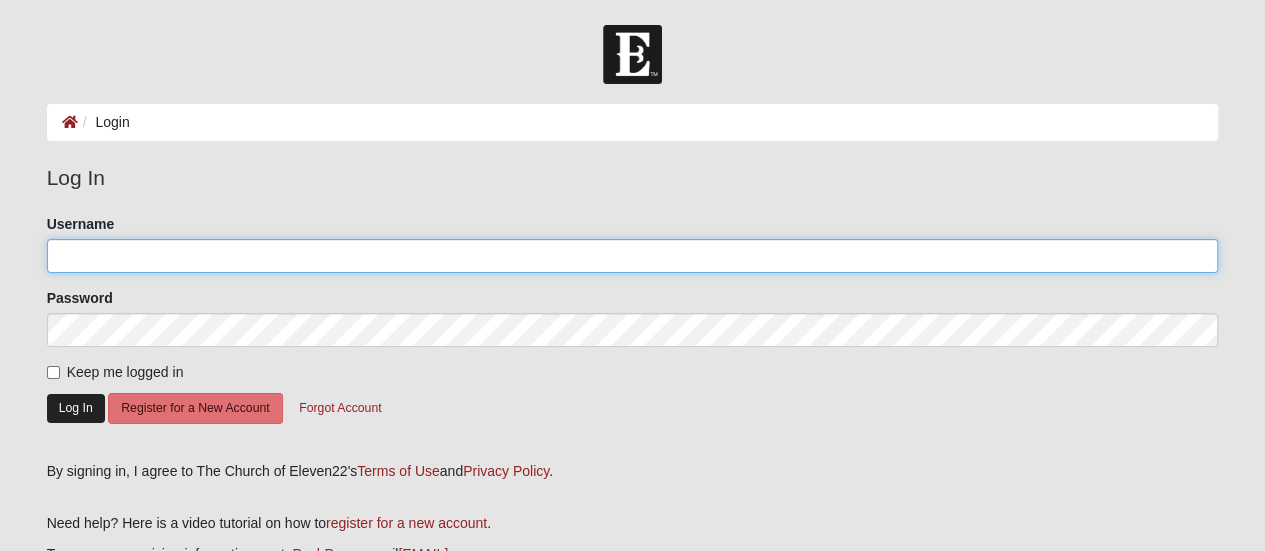 type on "RTungett" 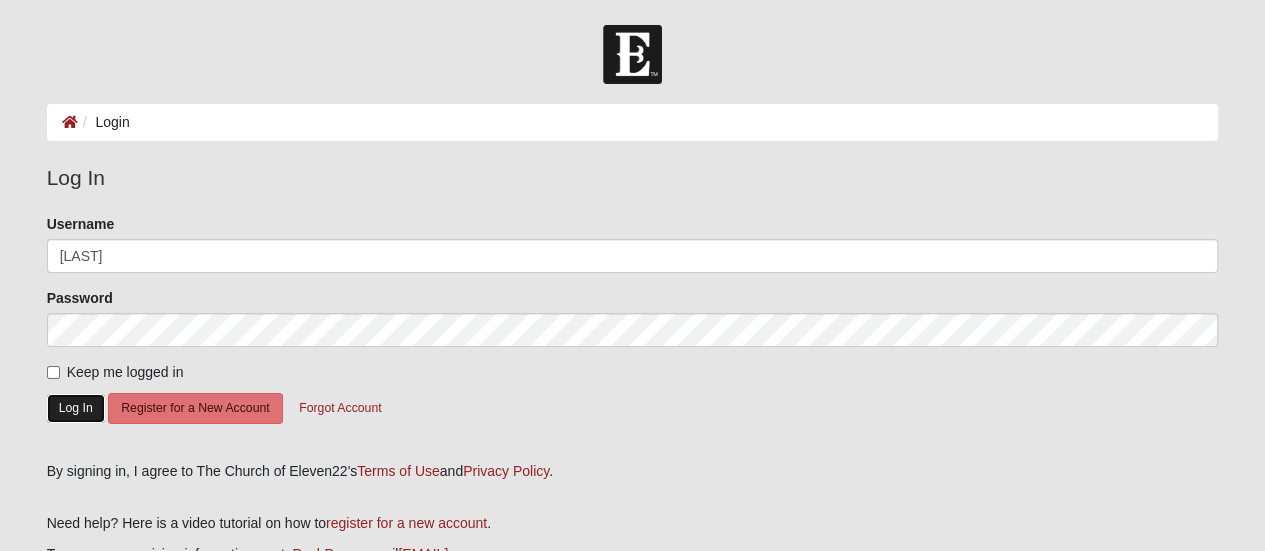 click on "Log In" 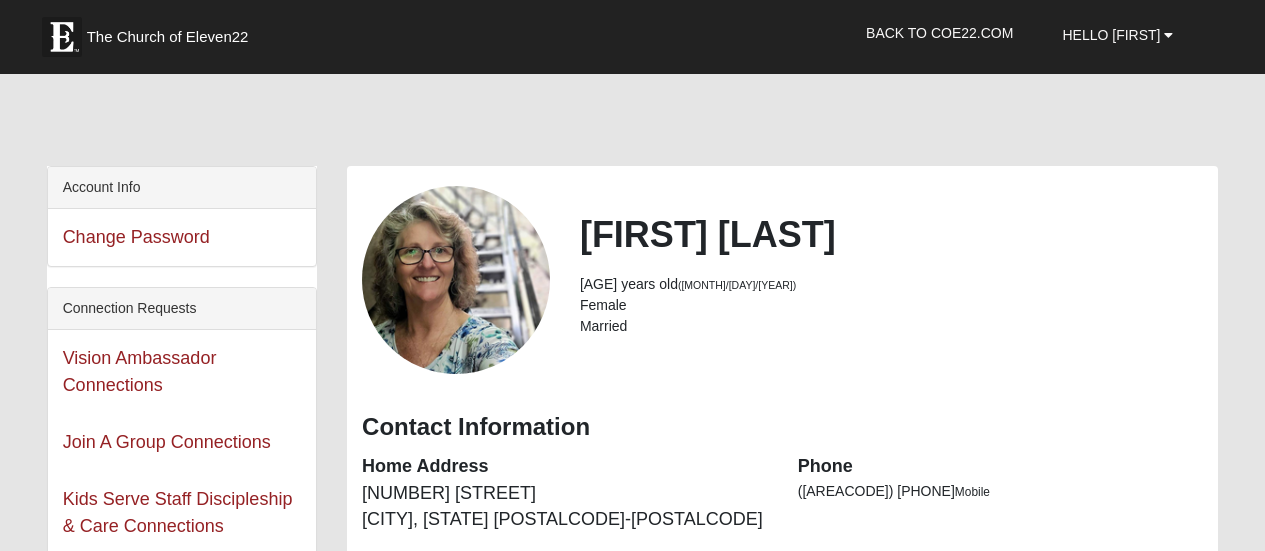 scroll, scrollTop: 0, scrollLeft: 0, axis: both 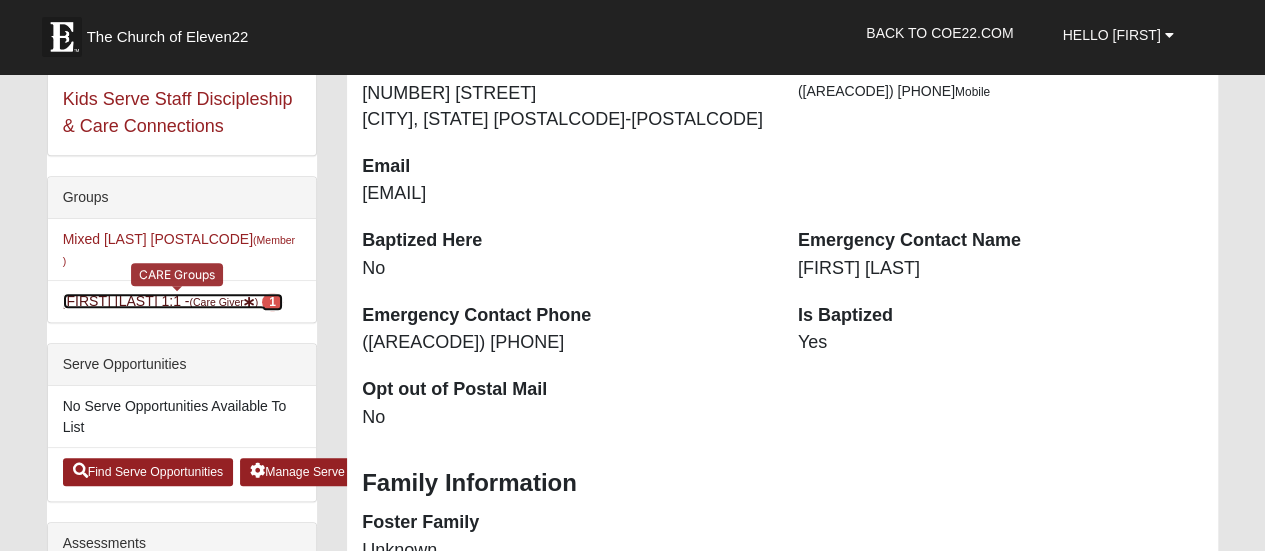 click on "[FIRST] [LAST] 1:1 -  (Care Giver
)
1" at bounding box center (173, 301) 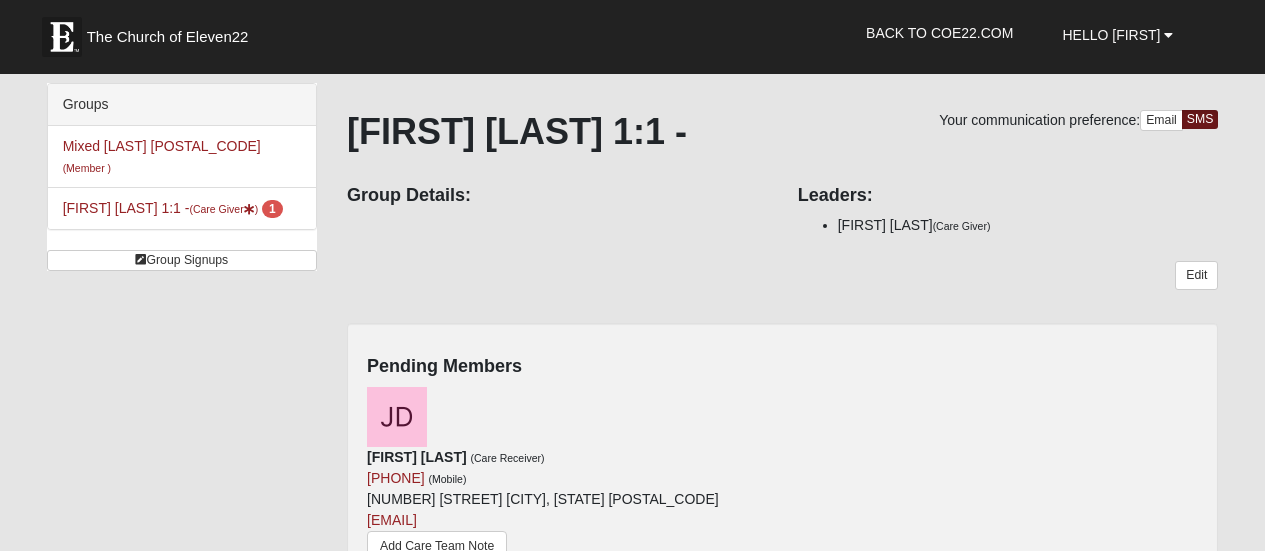 scroll, scrollTop: 0, scrollLeft: 0, axis: both 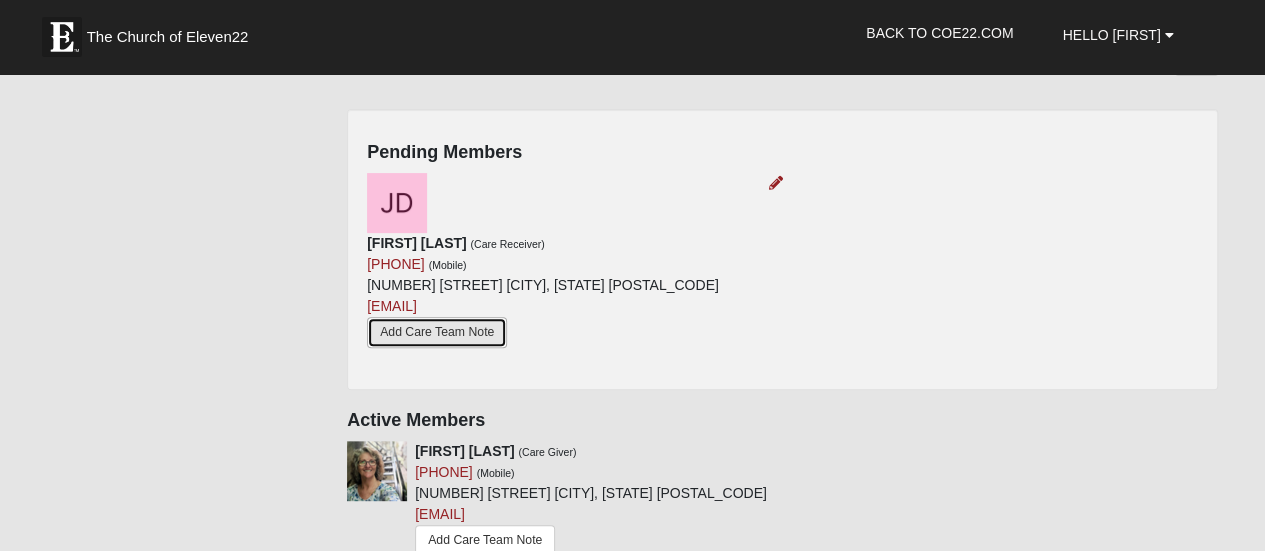 click on "Add Care Team Note" at bounding box center (437, 332) 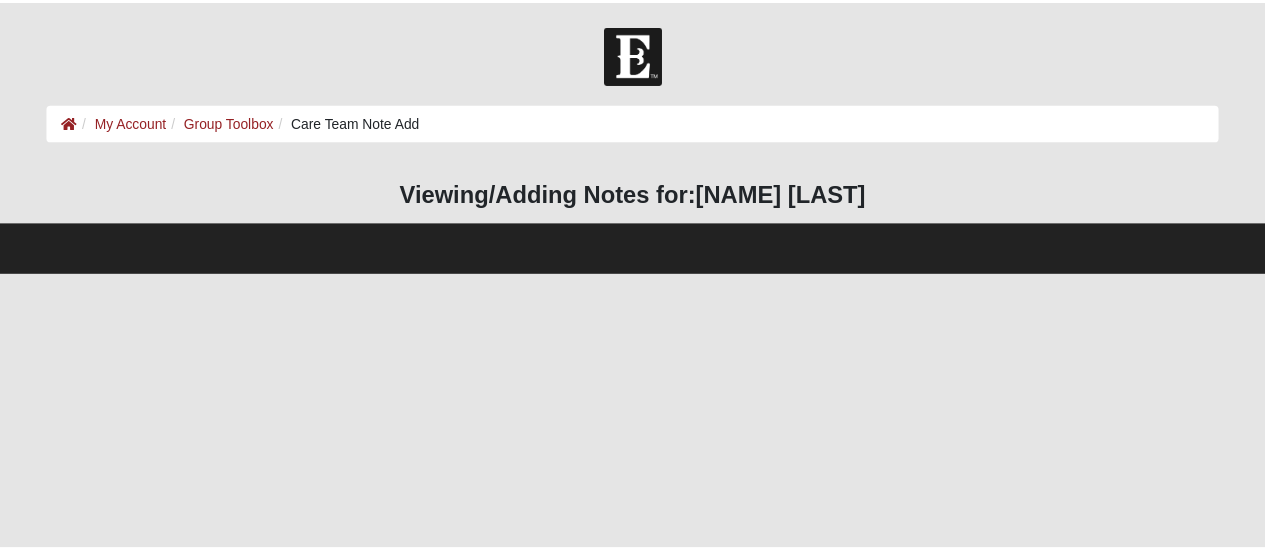scroll, scrollTop: 0, scrollLeft: 0, axis: both 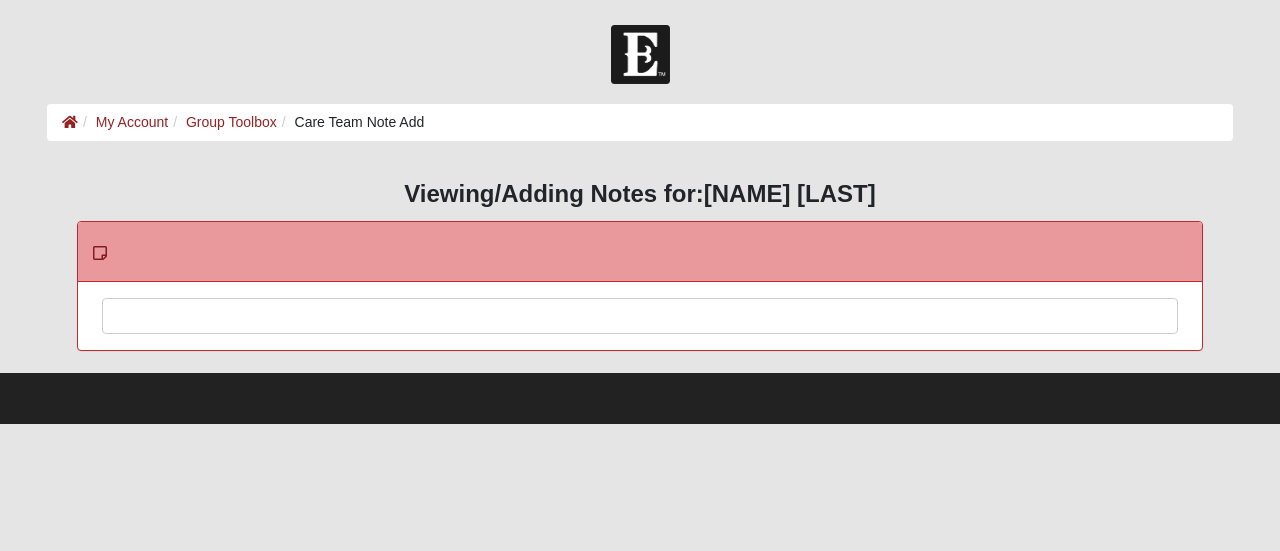 click at bounding box center (640, 343) 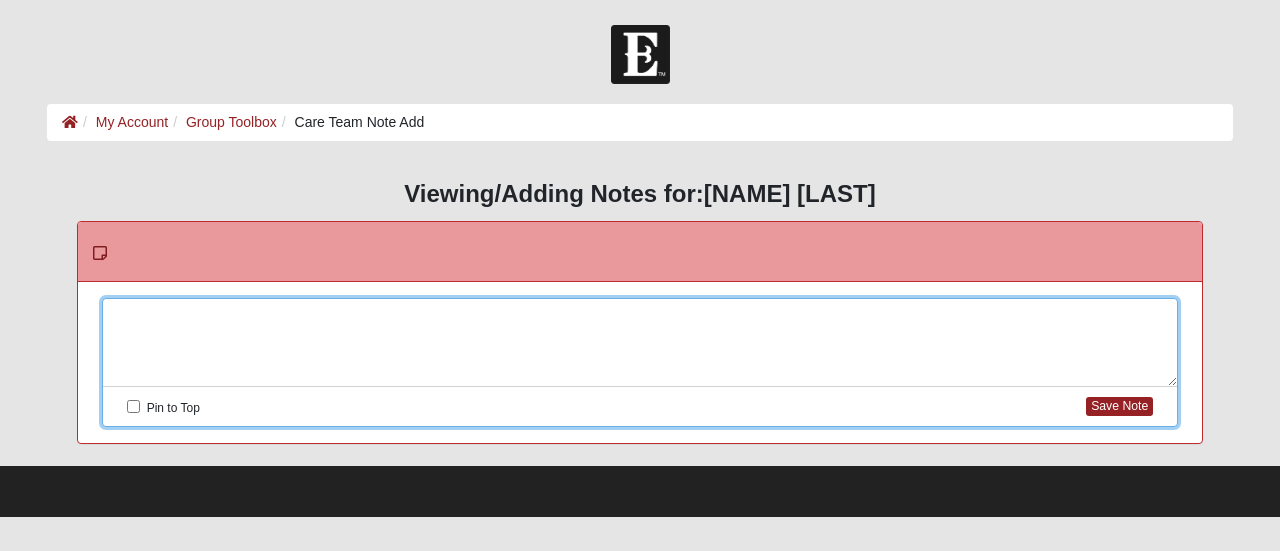 type 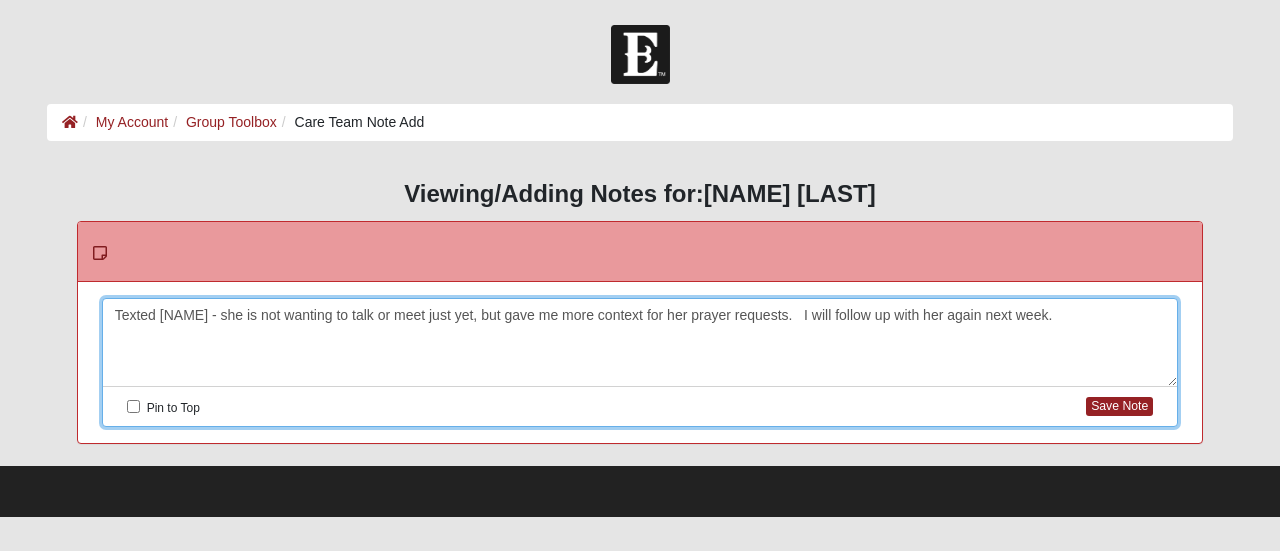 click on "Texted [NAME] - she is not wanting to talk or meet just yet, but gave me more context for her prayer requests.   I will follow up with her again next week." at bounding box center (640, 343) 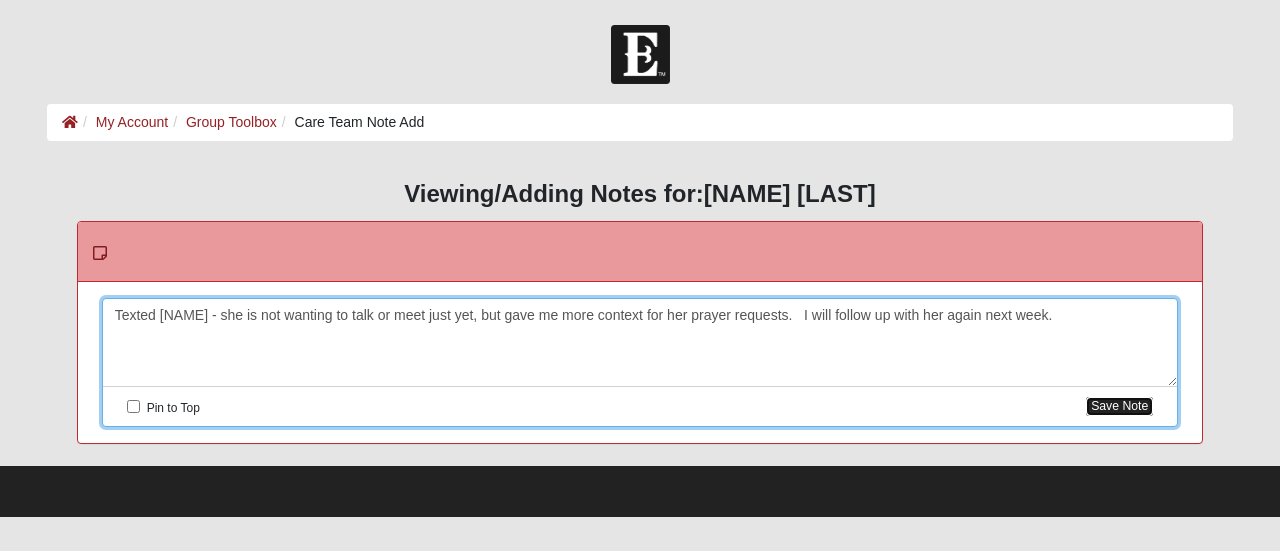 click on "Save Note" at bounding box center (1119, 406) 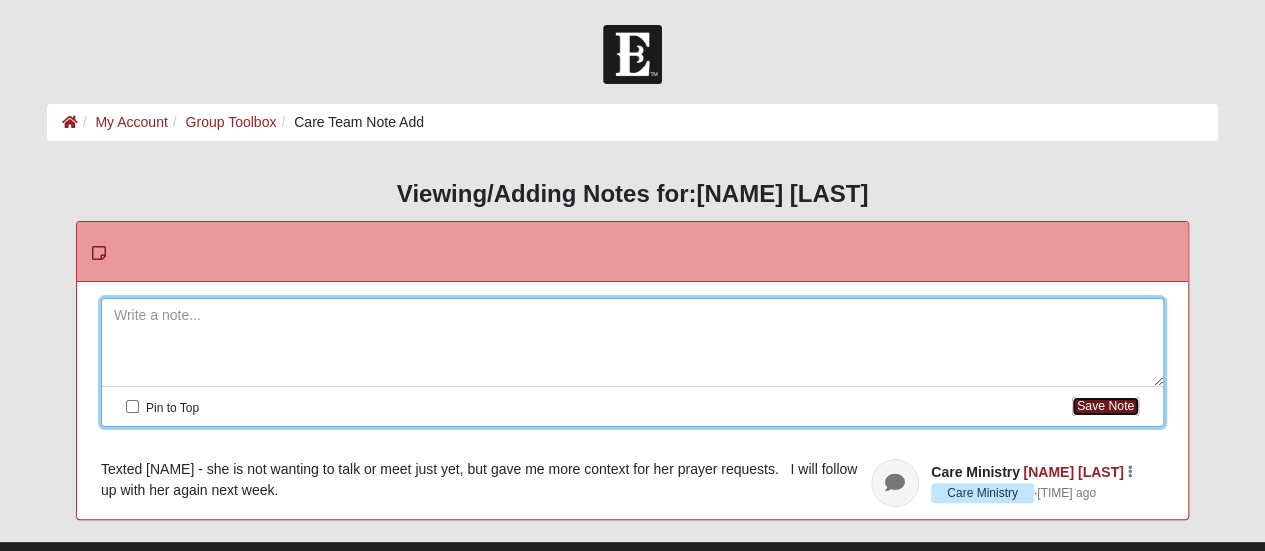 scroll, scrollTop: 40, scrollLeft: 0, axis: vertical 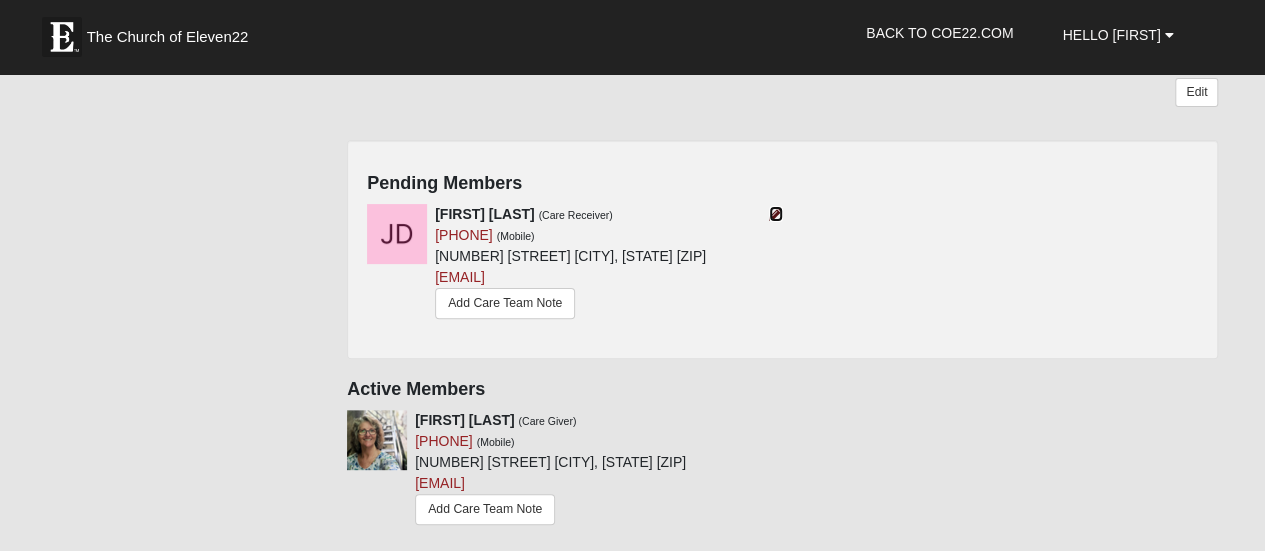 click at bounding box center (776, 214) 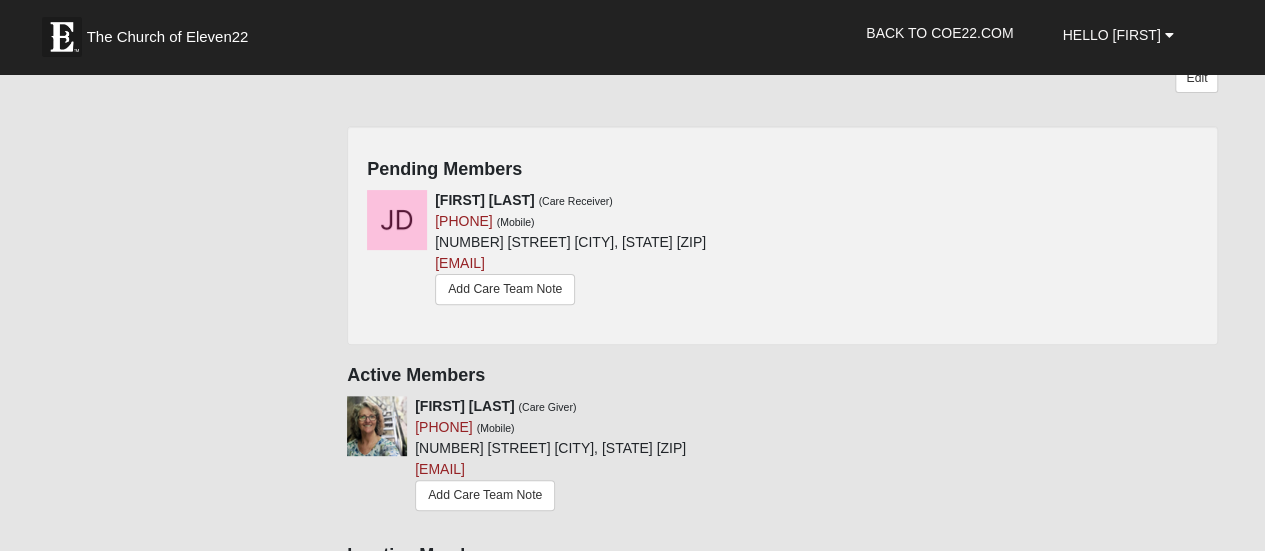 scroll, scrollTop: 201, scrollLeft: 0, axis: vertical 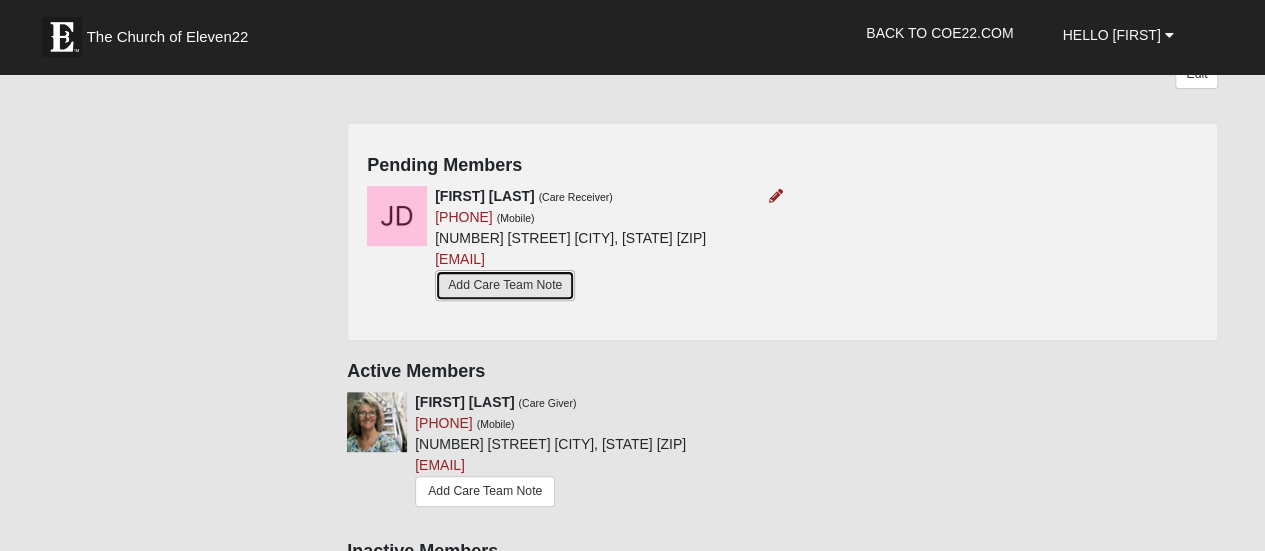 click on "Add Care Team Note" at bounding box center [505, 285] 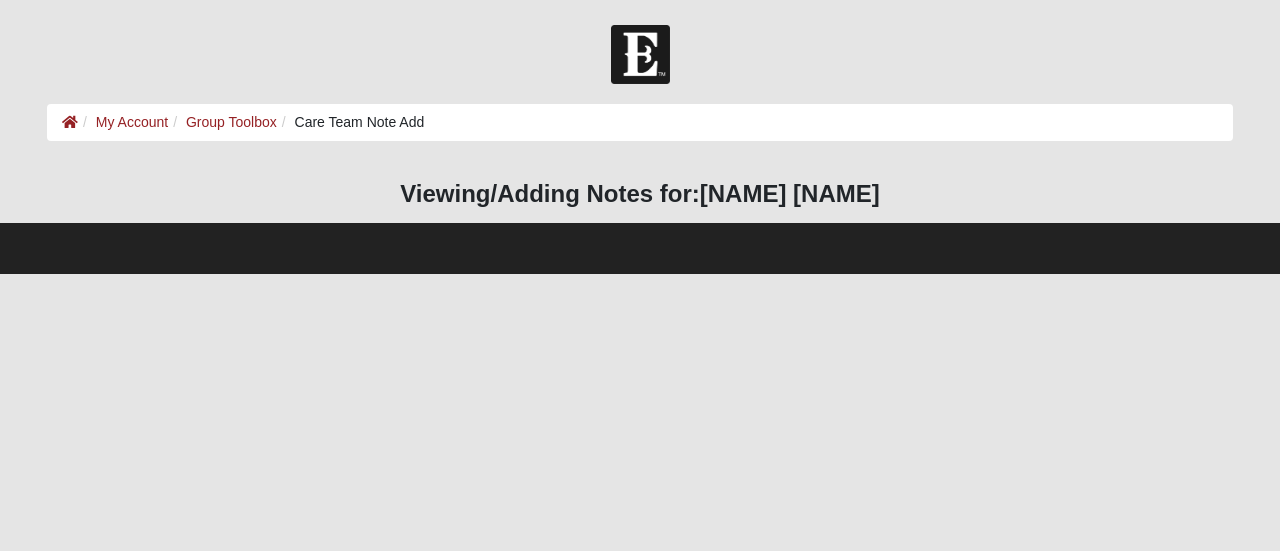 scroll, scrollTop: 0, scrollLeft: 0, axis: both 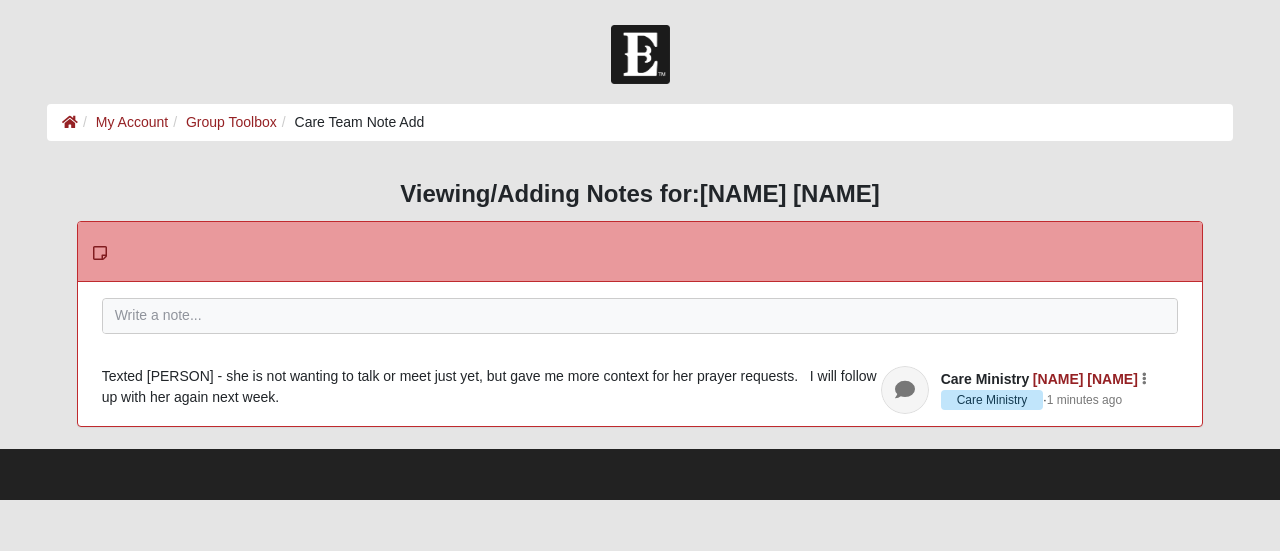 click at bounding box center (100, 253) 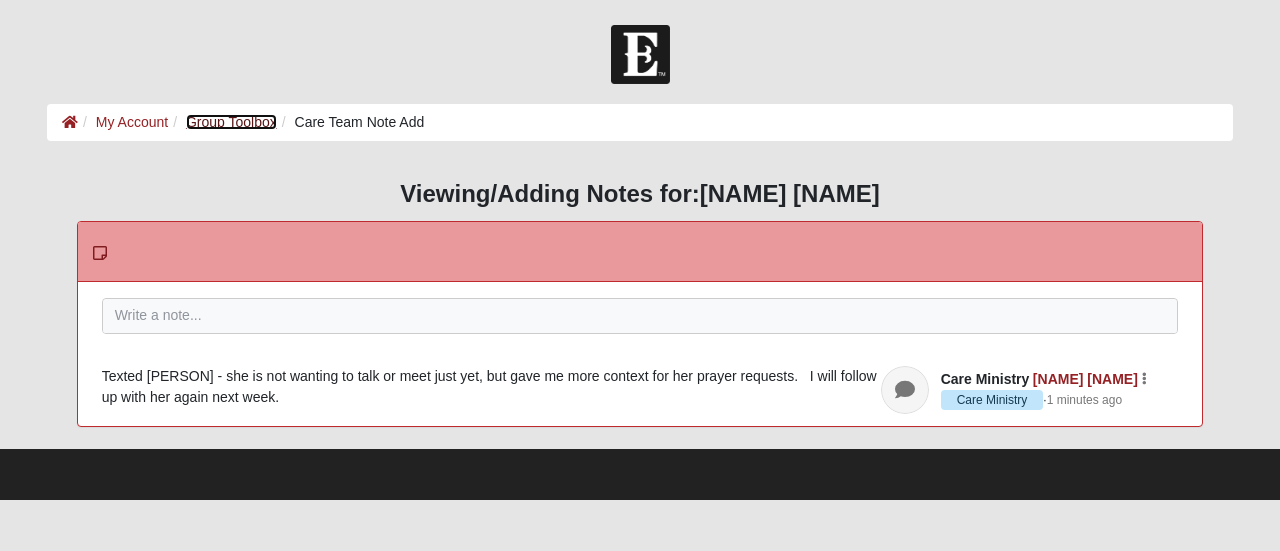 click on "Group Toolbox" at bounding box center [231, 122] 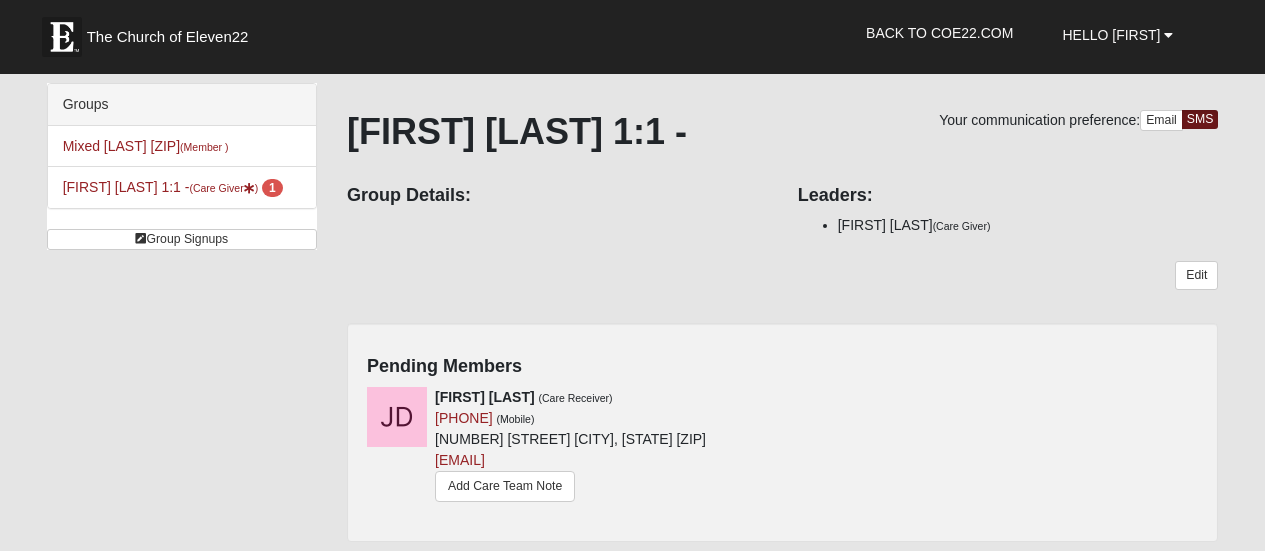 scroll, scrollTop: 0, scrollLeft: 0, axis: both 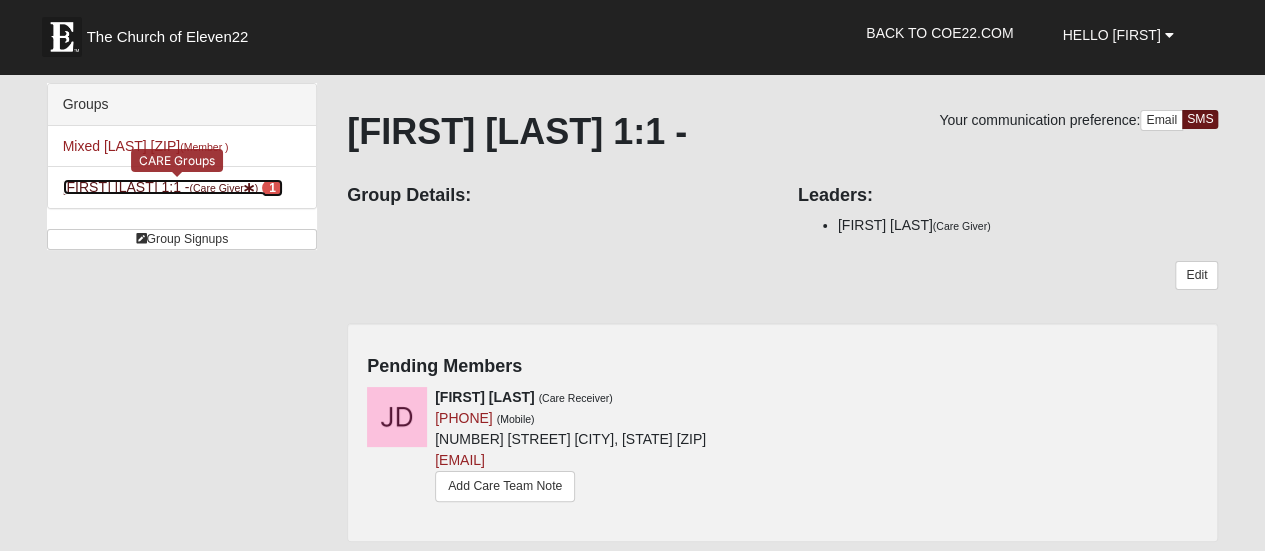 click on "1" at bounding box center [272, 188] 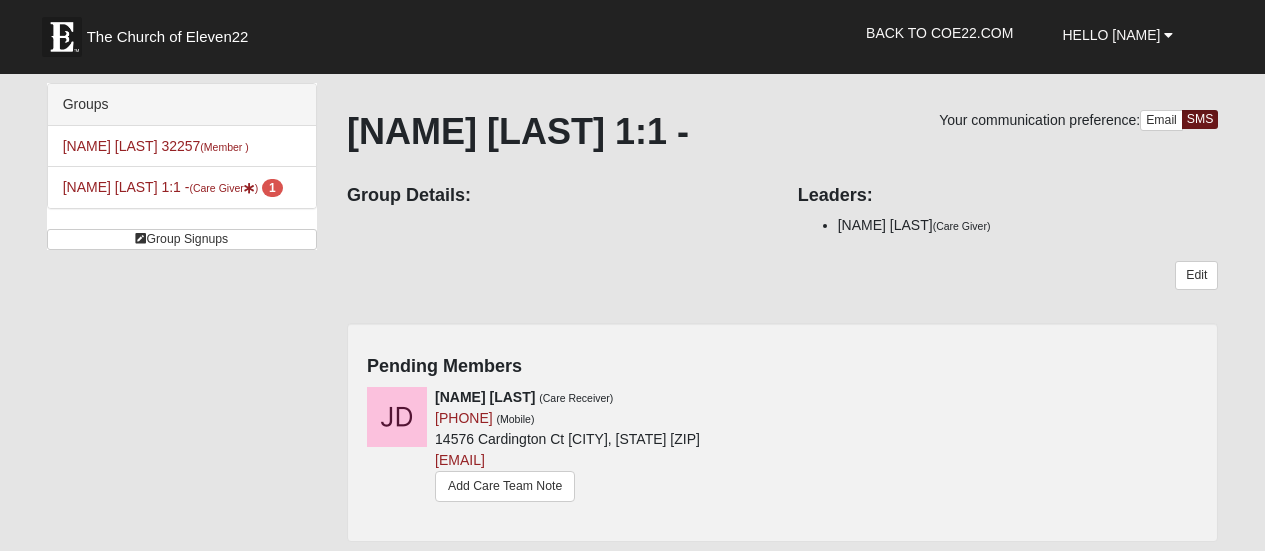 scroll, scrollTop: 0, scrollLeft: 0, axis: both 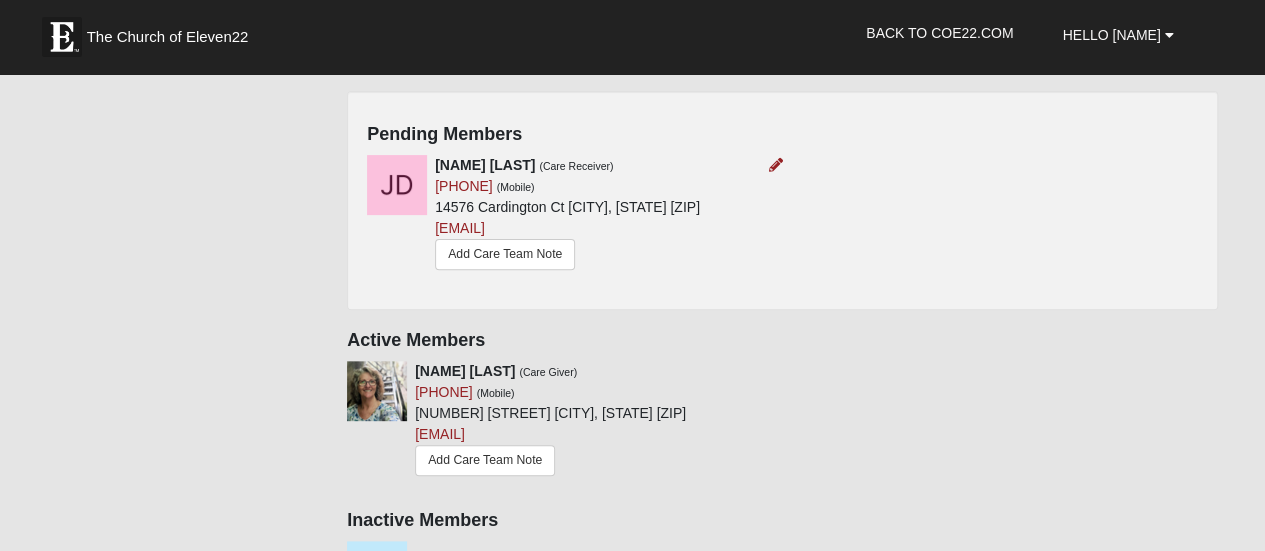 click on "[NAME] [LAST]
(Care Receiver)
(904) 993-7580    (Mobile)
14576 Cardington Ct
[CITY], [STATE] [ZIP]
[EMAIL]
Add Care Team Note" at bounding box center [567, 215] 